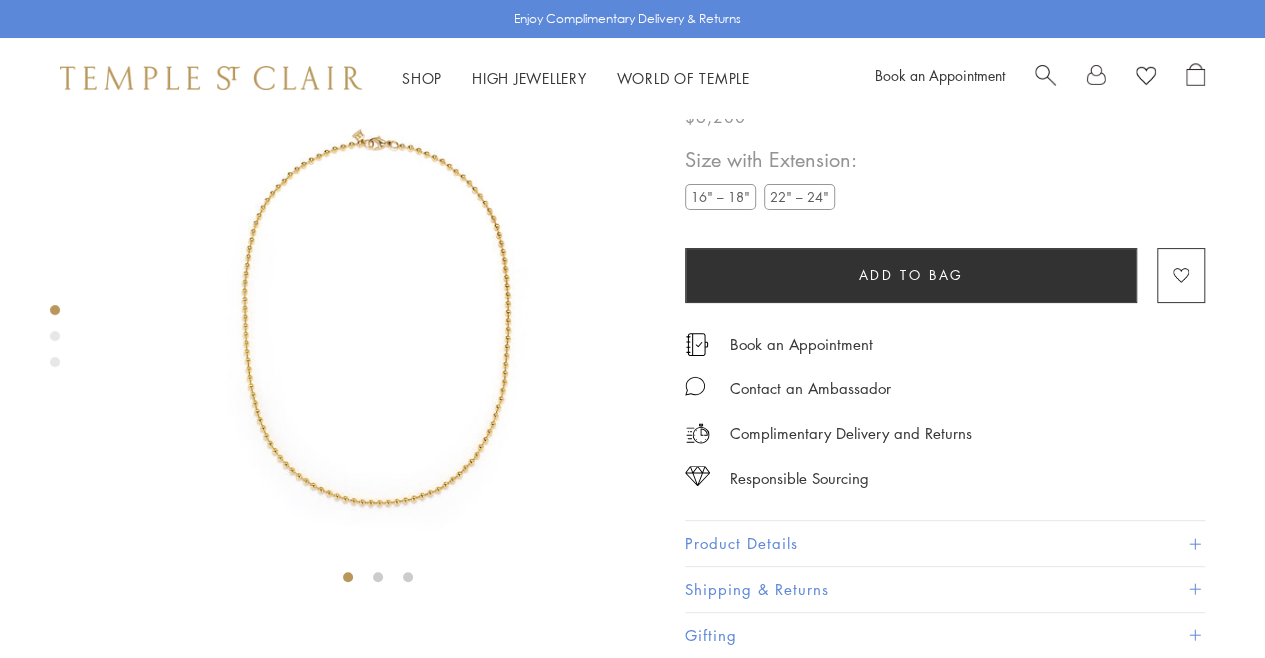 scroll, scrollTop: 118, scrollLeft: 0, axis: vertical 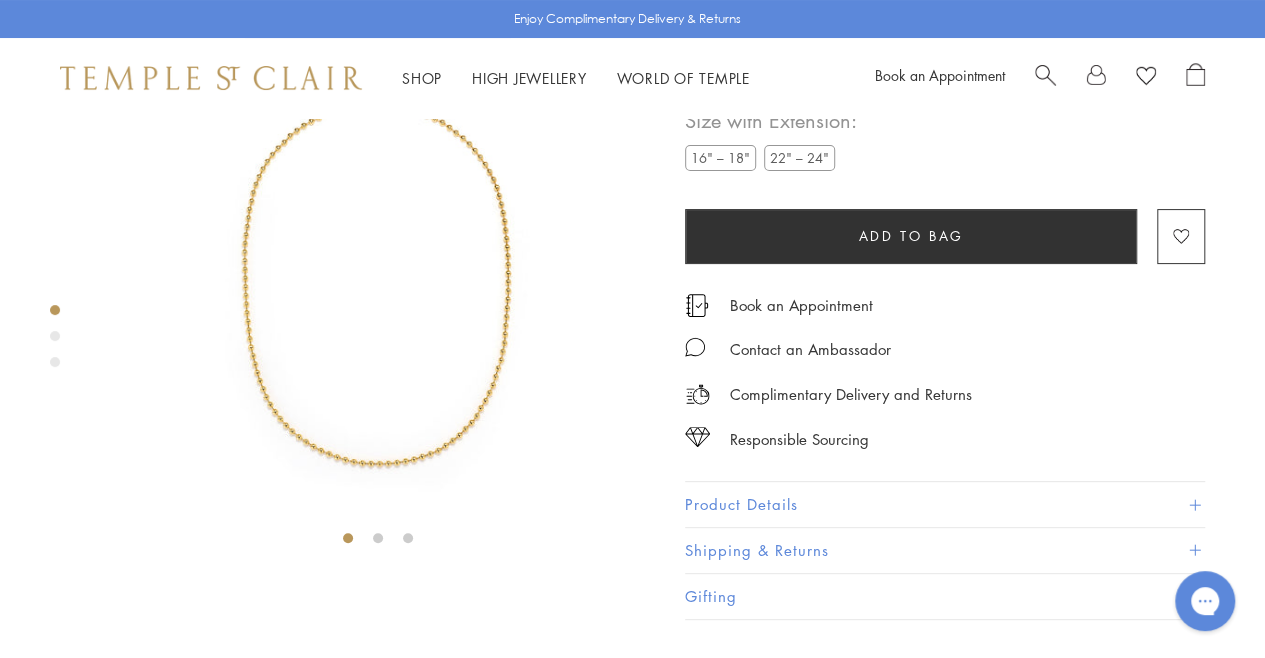click at bounding box center (55, 336) 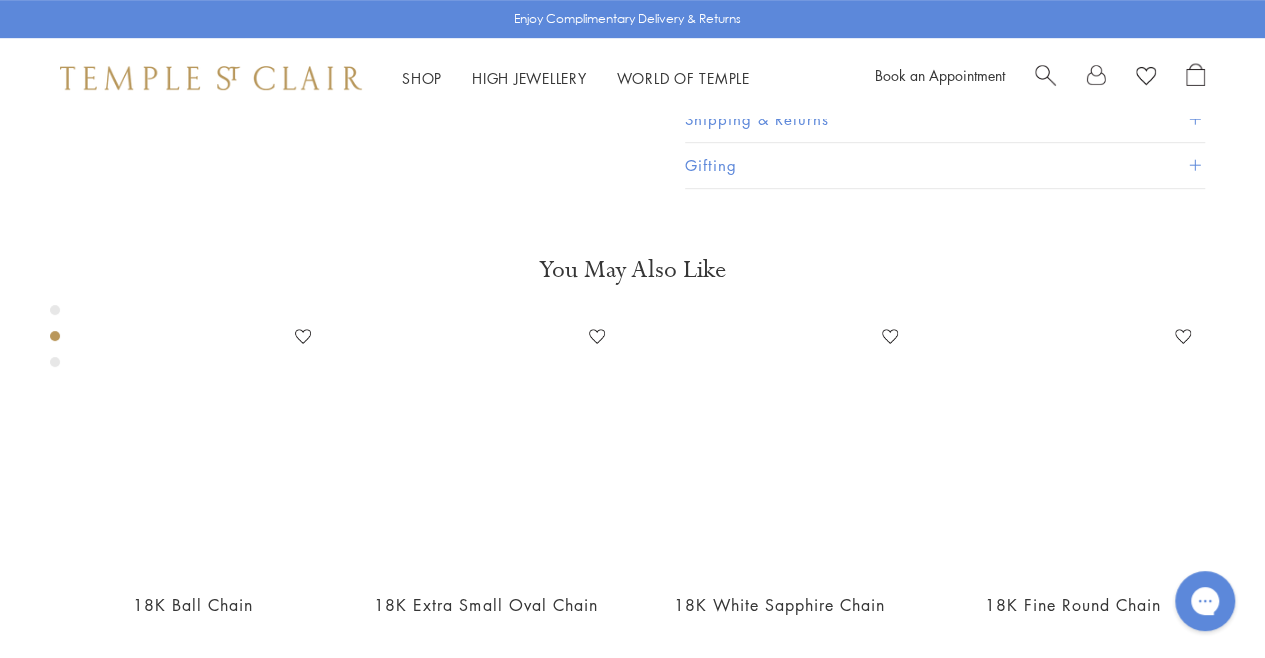scroll, scrollTop: 593, scrollLeft: 0, axis: vertical 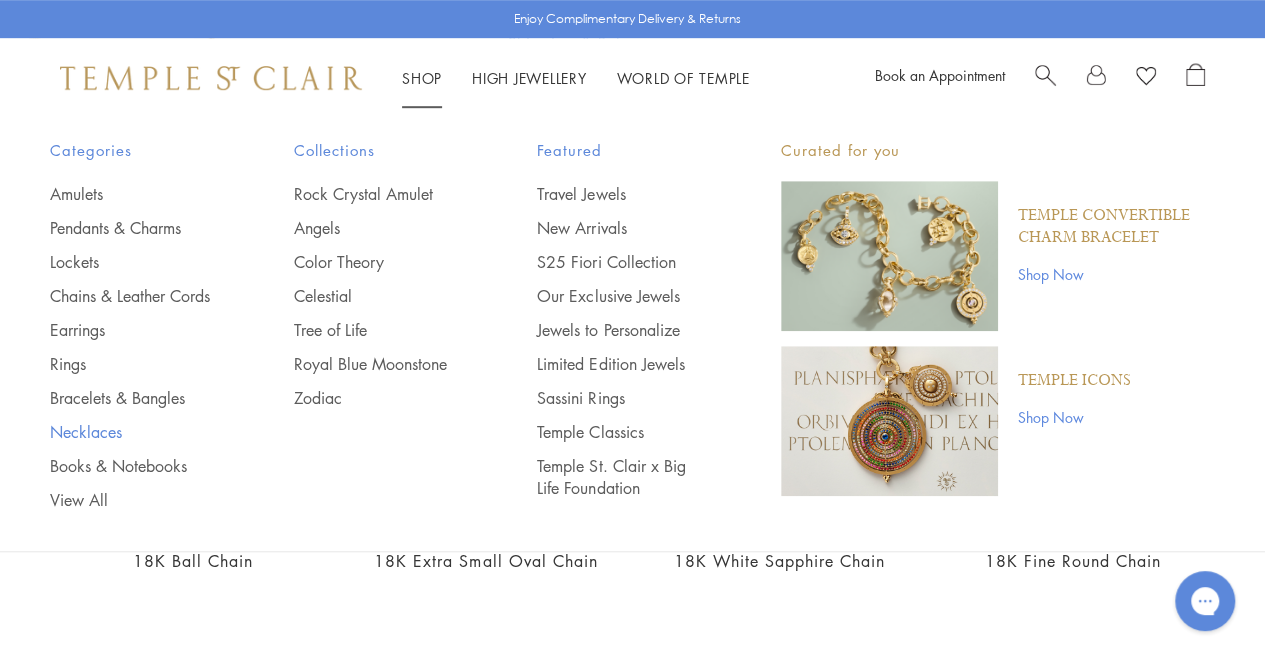 click on "Necklaces" at bounding box center [132, 432] 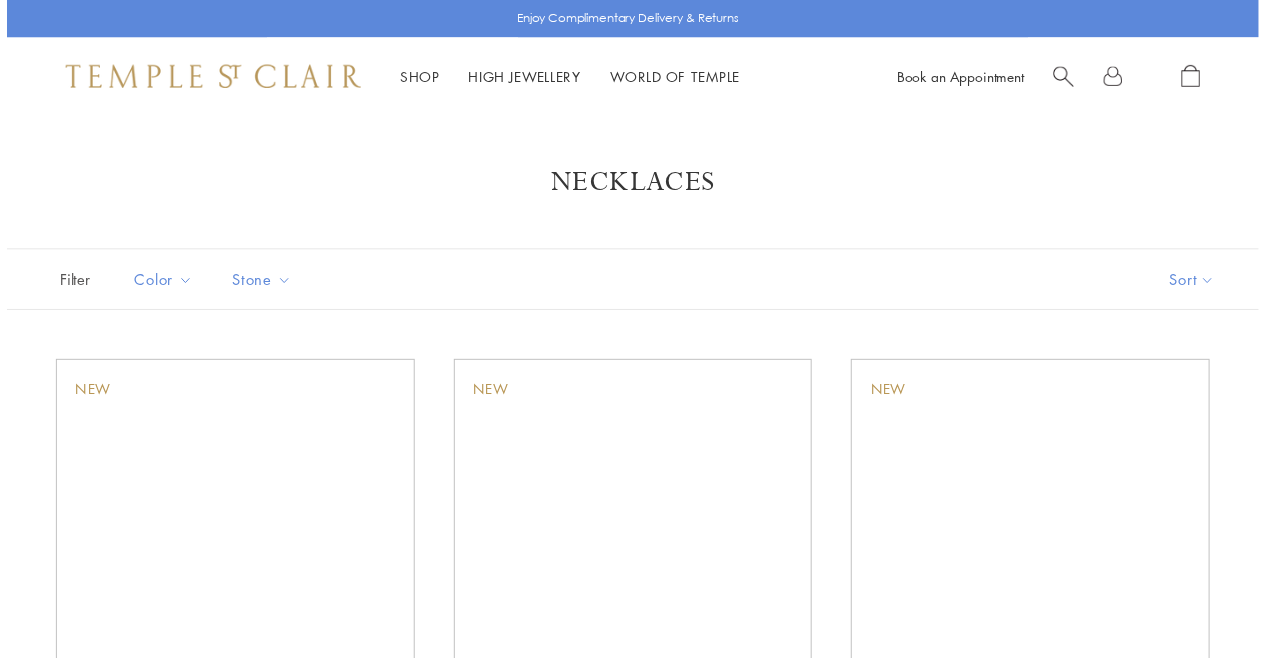 scroll, scrollTop: 0, scrollLeft: 0, axis: both 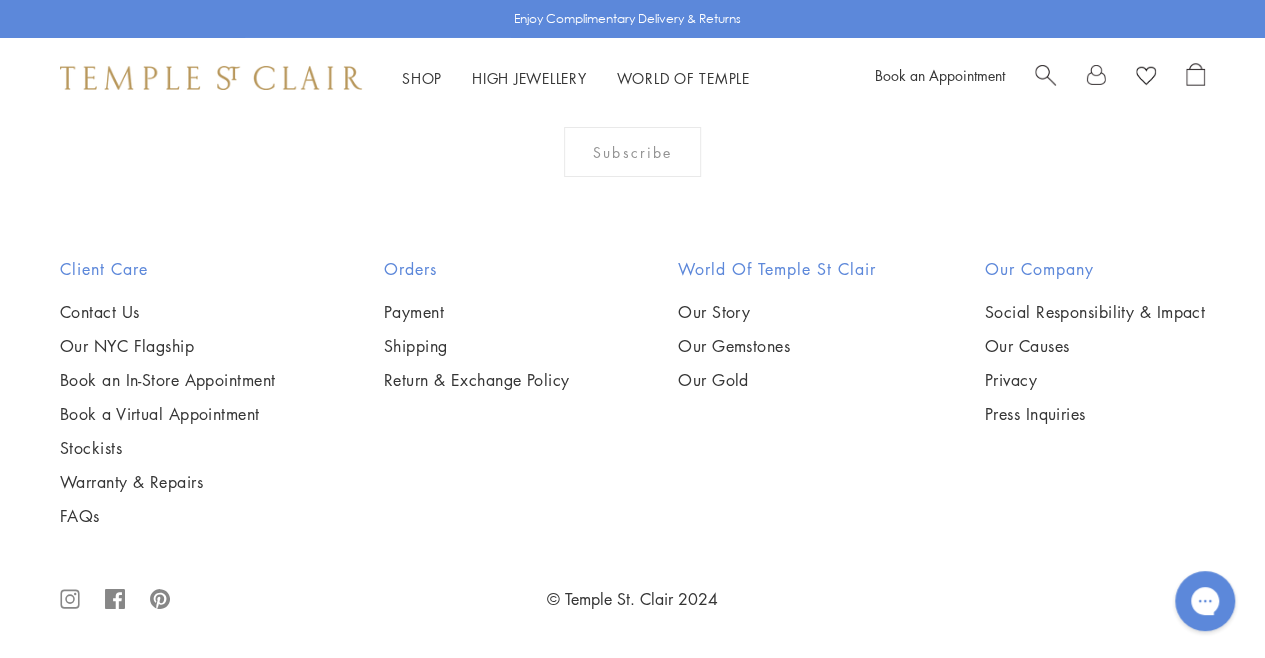 click at bounding box center (0, 0) 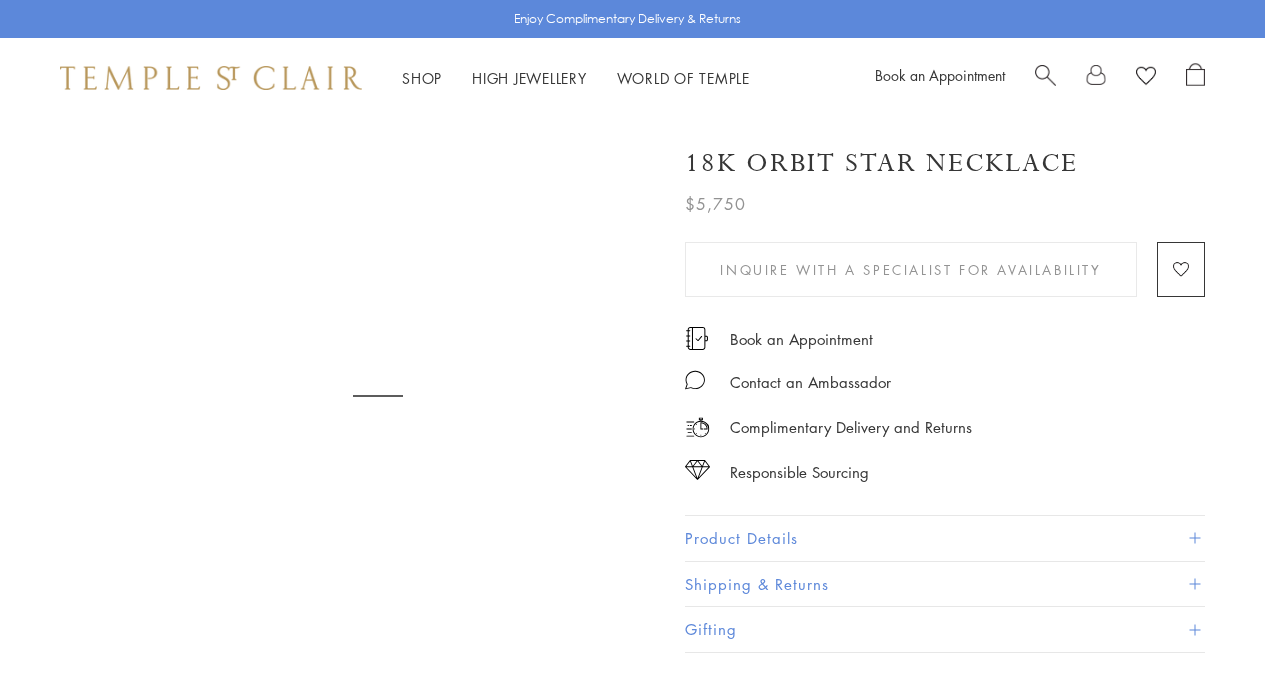 scroll, scrollTop: 0, scrollLeft: 0, axis: both 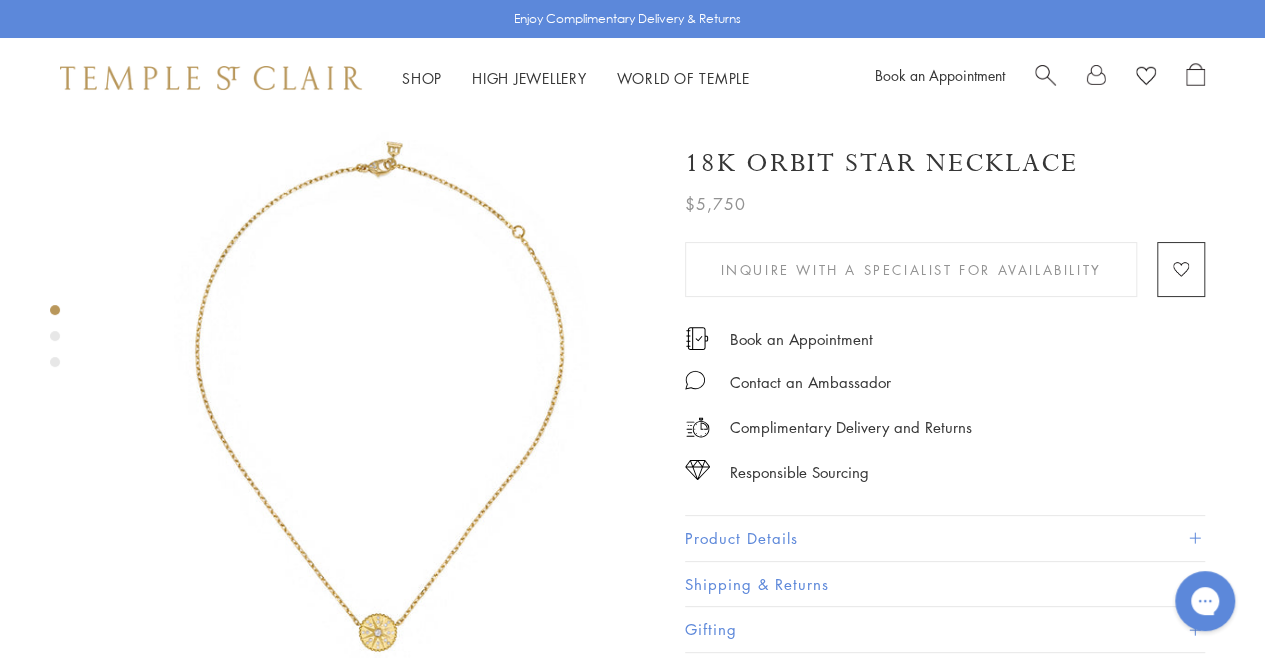 click at bounding box center (55, 336) 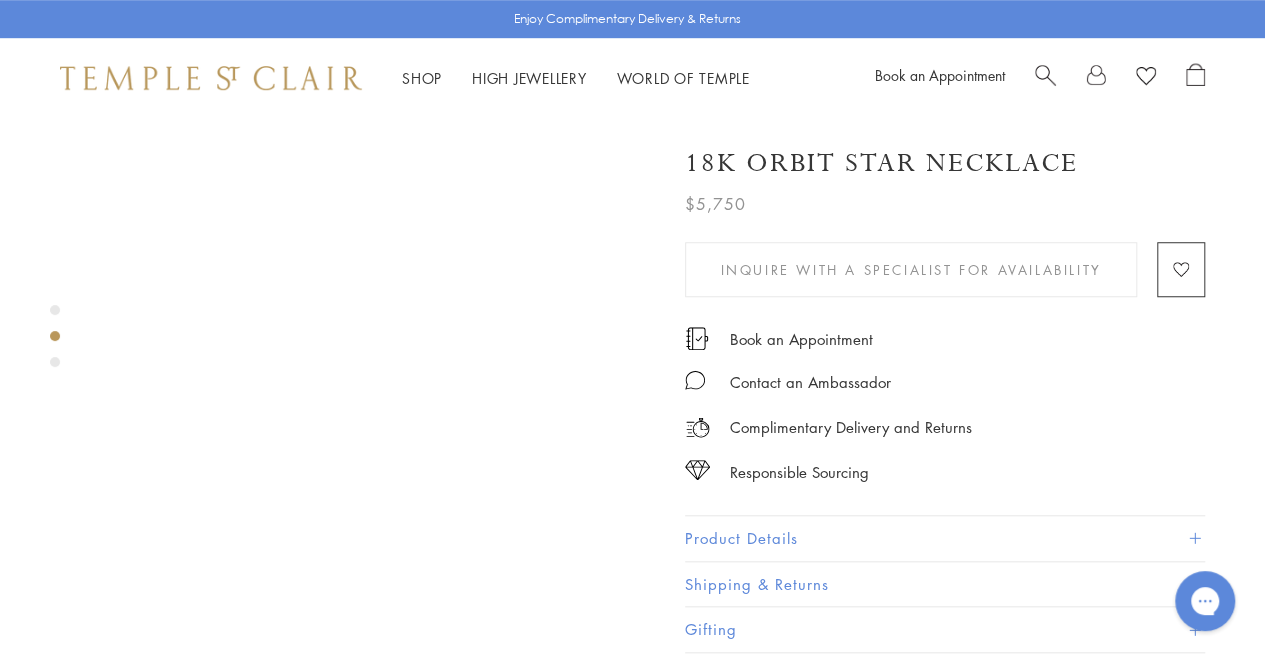 scroll, scrollTop: 693, scrollLeft: 0, axis: vertical 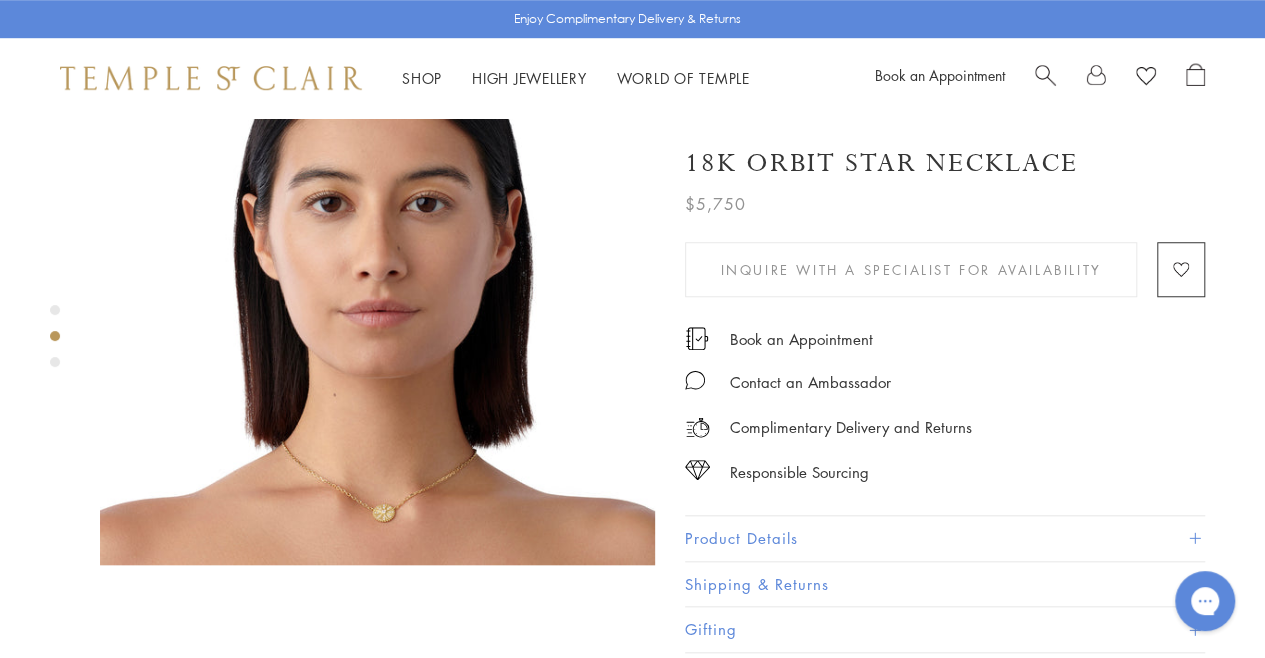 click at bounding box center (1194, 538) 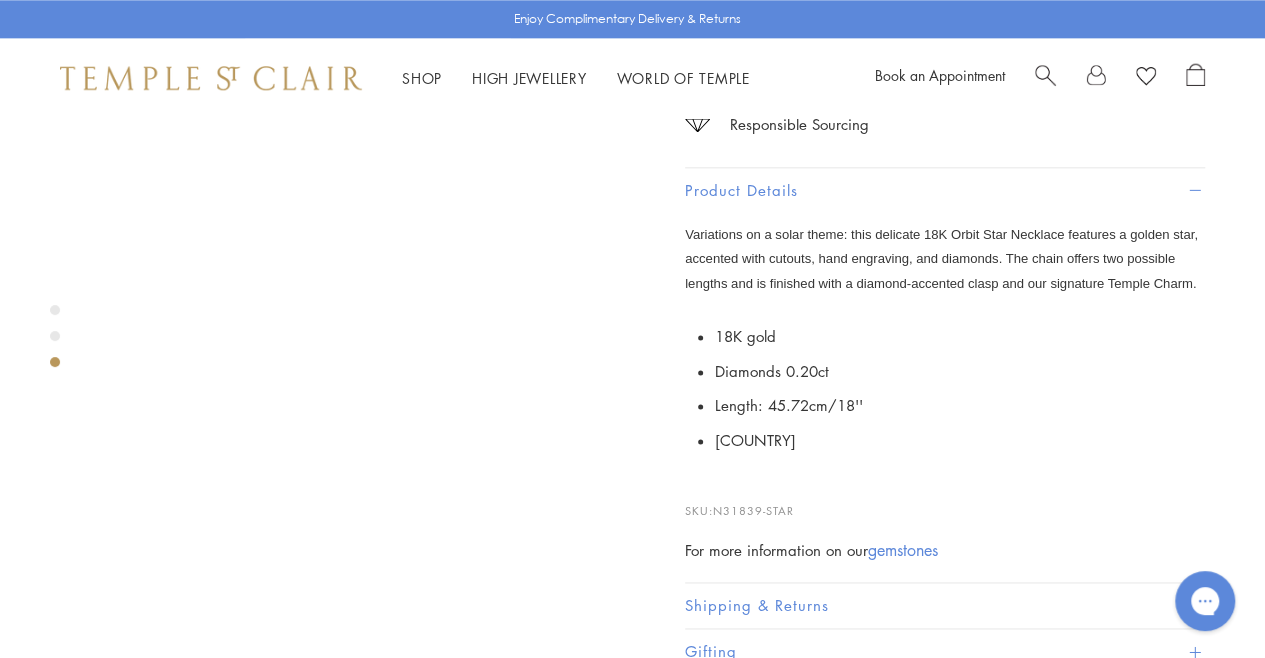 scroll, scrollTop: 1093, scrollLeft: 0, axis: vertical 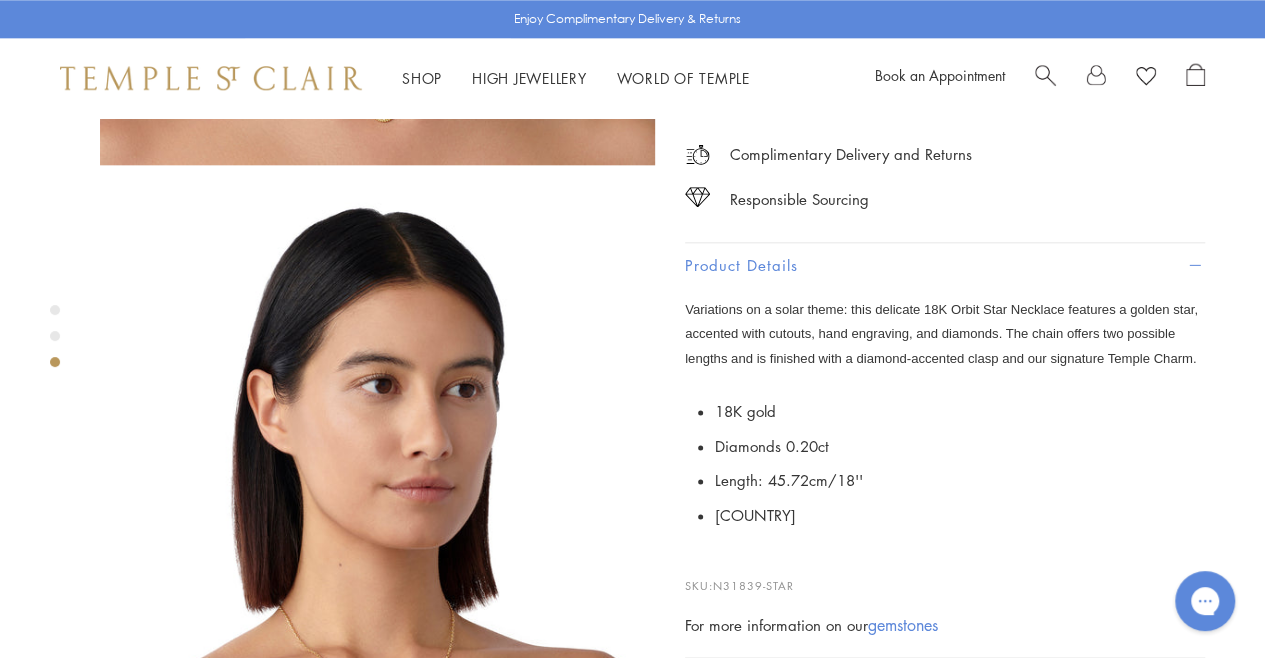 click at bounding box center (55, 336) 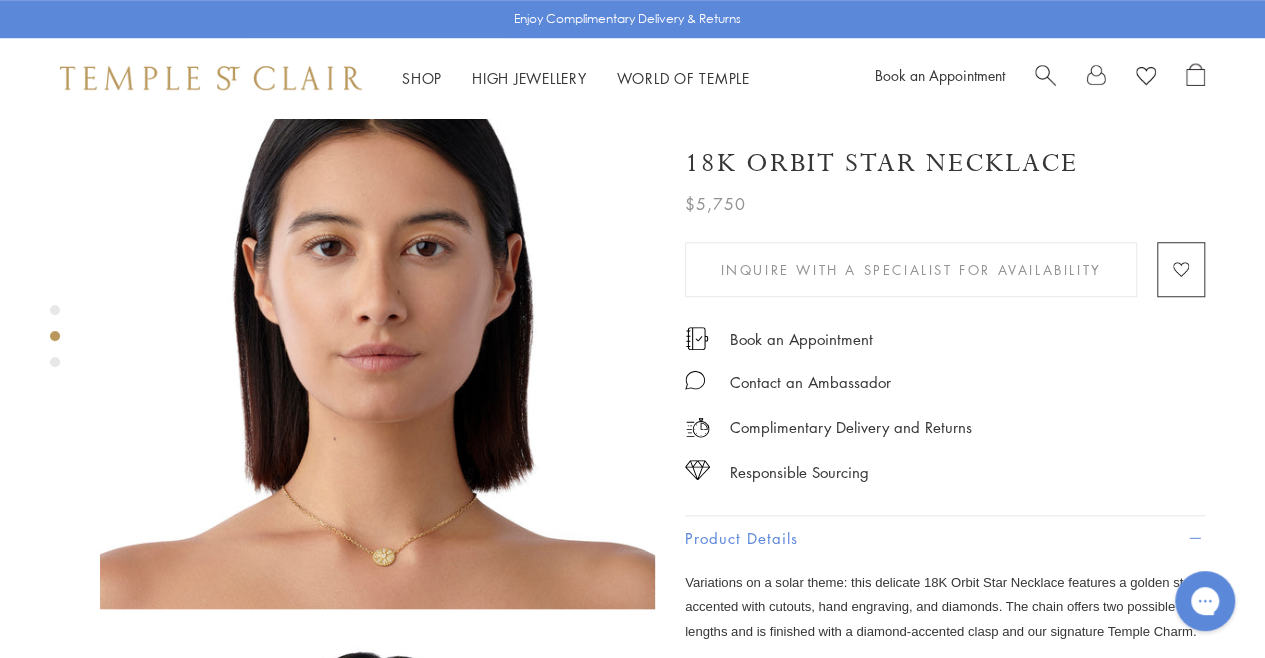 scroll, scrollTop: 593, scrollLeft: 0, axis: vertical 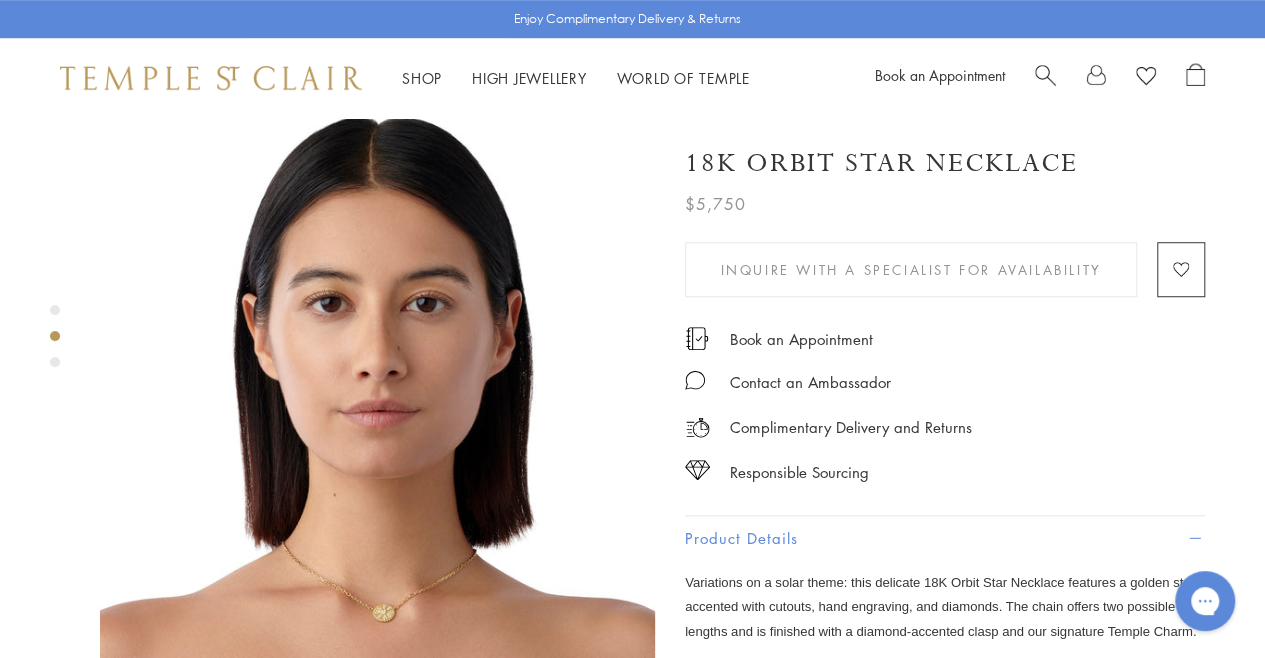 click at bounding box center (55, 341) 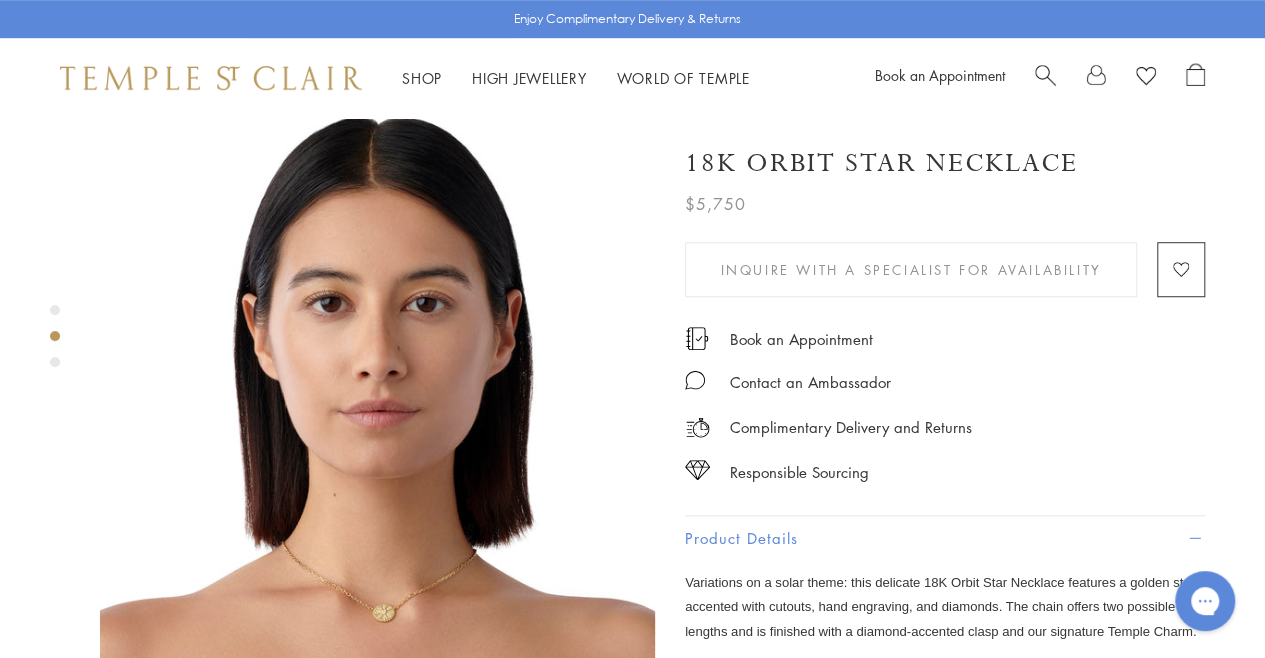 click at bounding box center [55, 362] 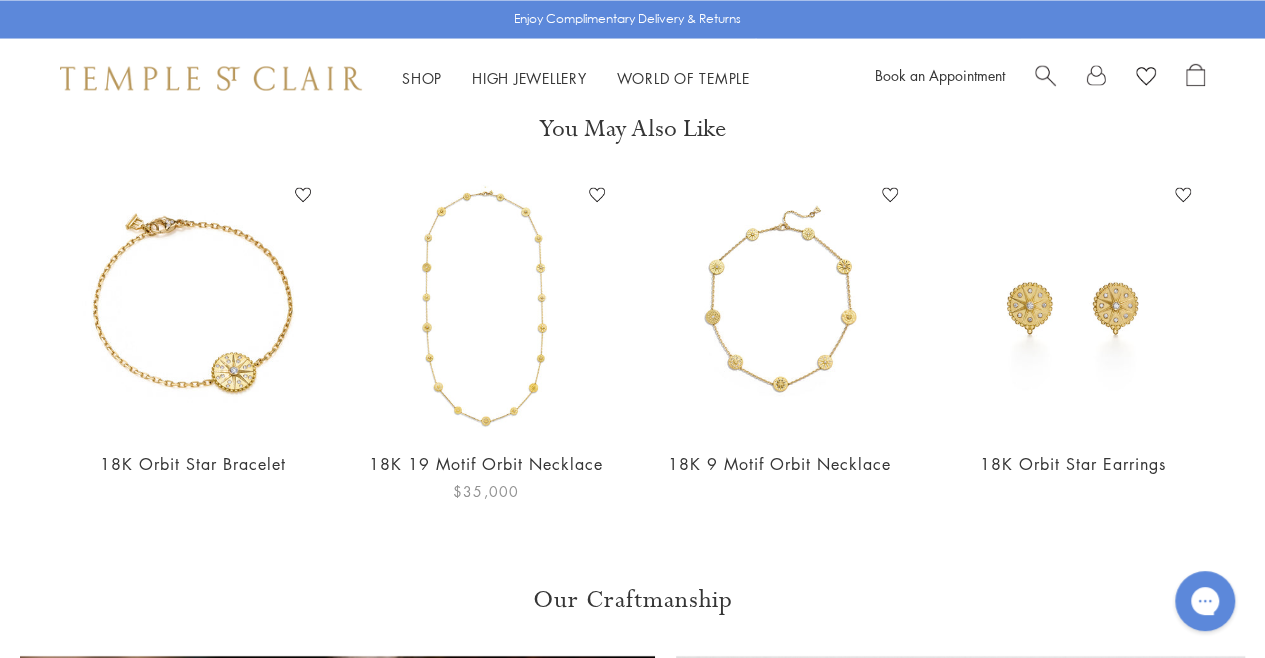 scroll, scrollTop: 1847, scrollLeft: 0, axis: vertical 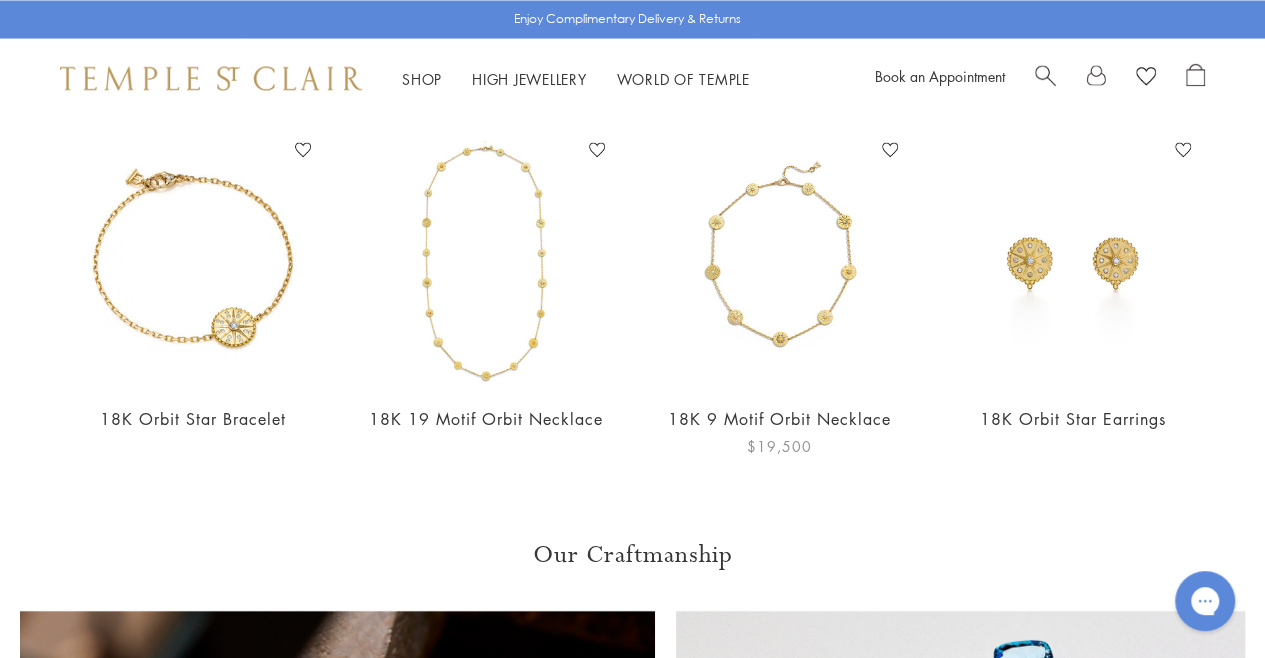 click at bounding box center (779, 260) 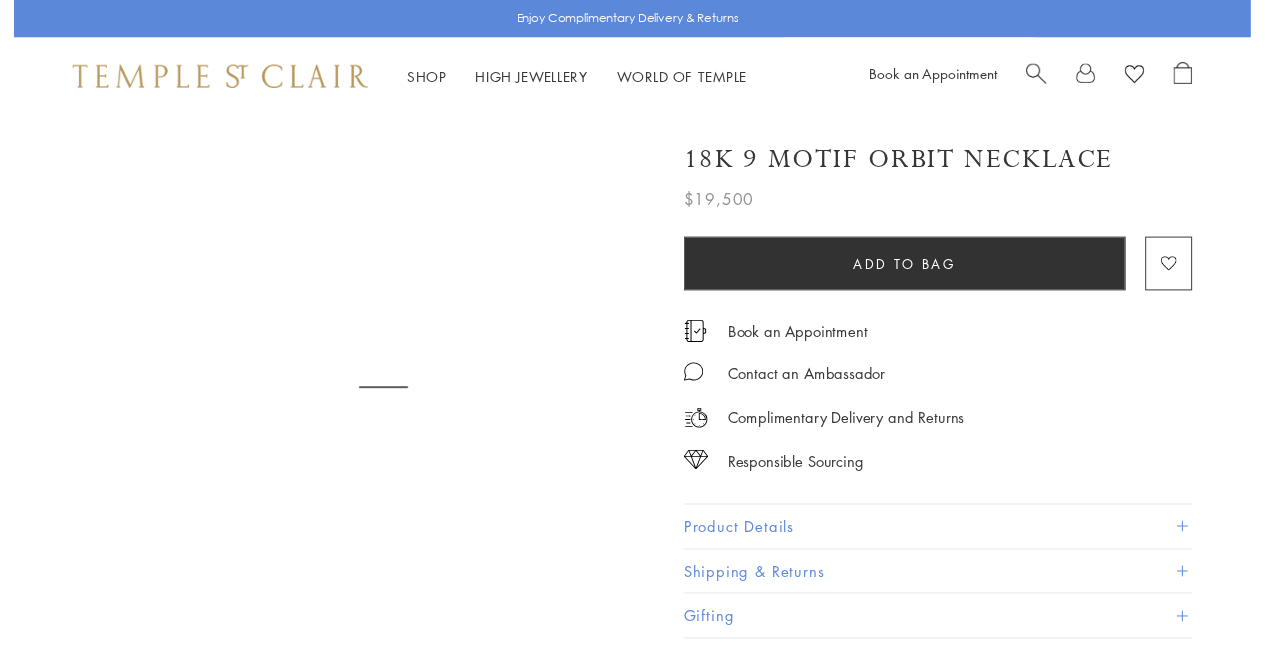 scroll, scrollTop: 0, scrollLeft: 0, axis: both 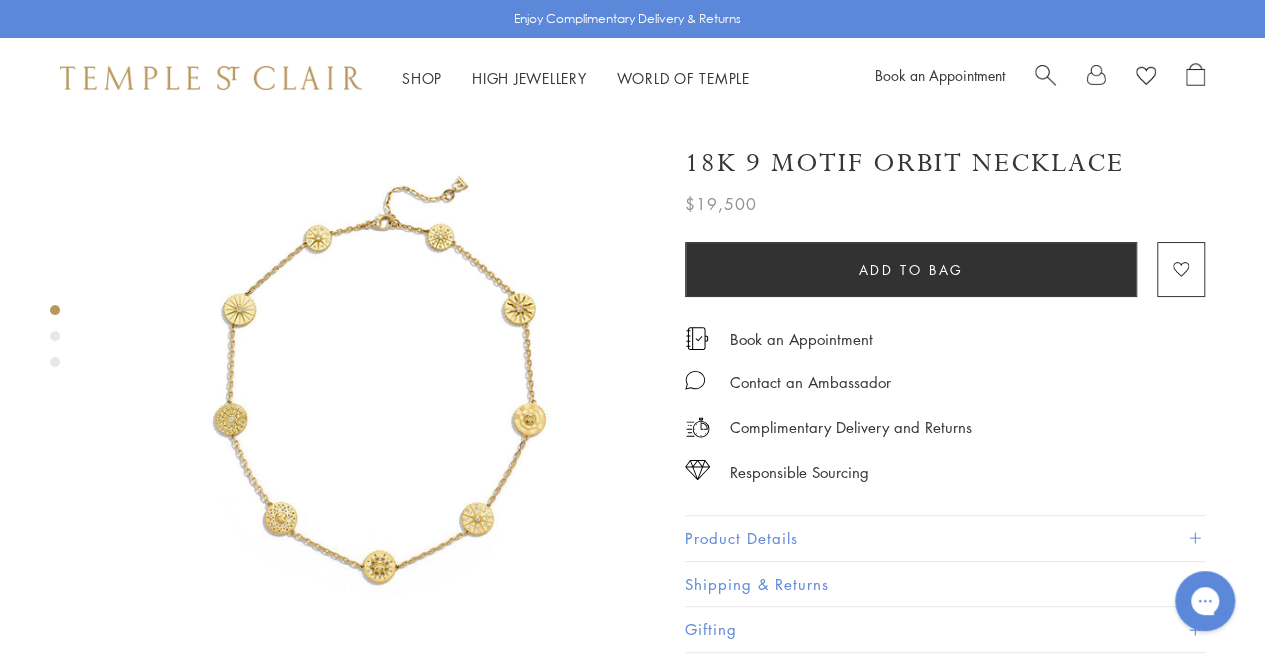 click at bounding box center (55, 336) 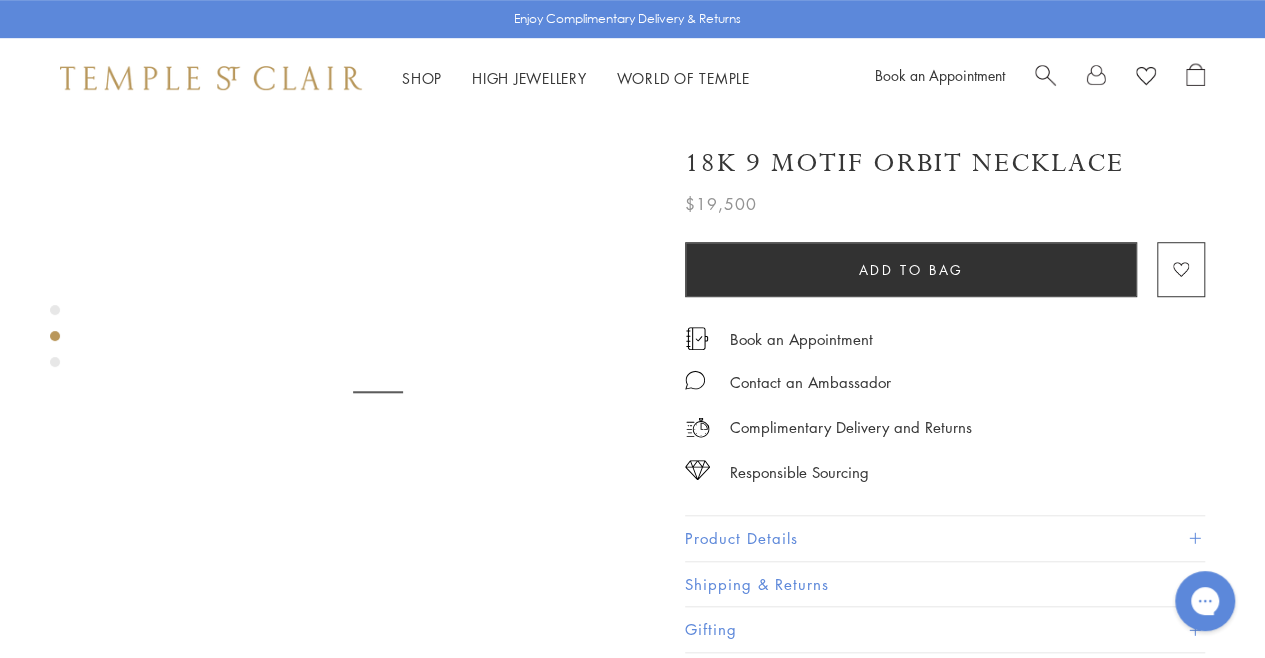 scroll, scrollTop: 593, scrollLeft: 0, axis: vertical 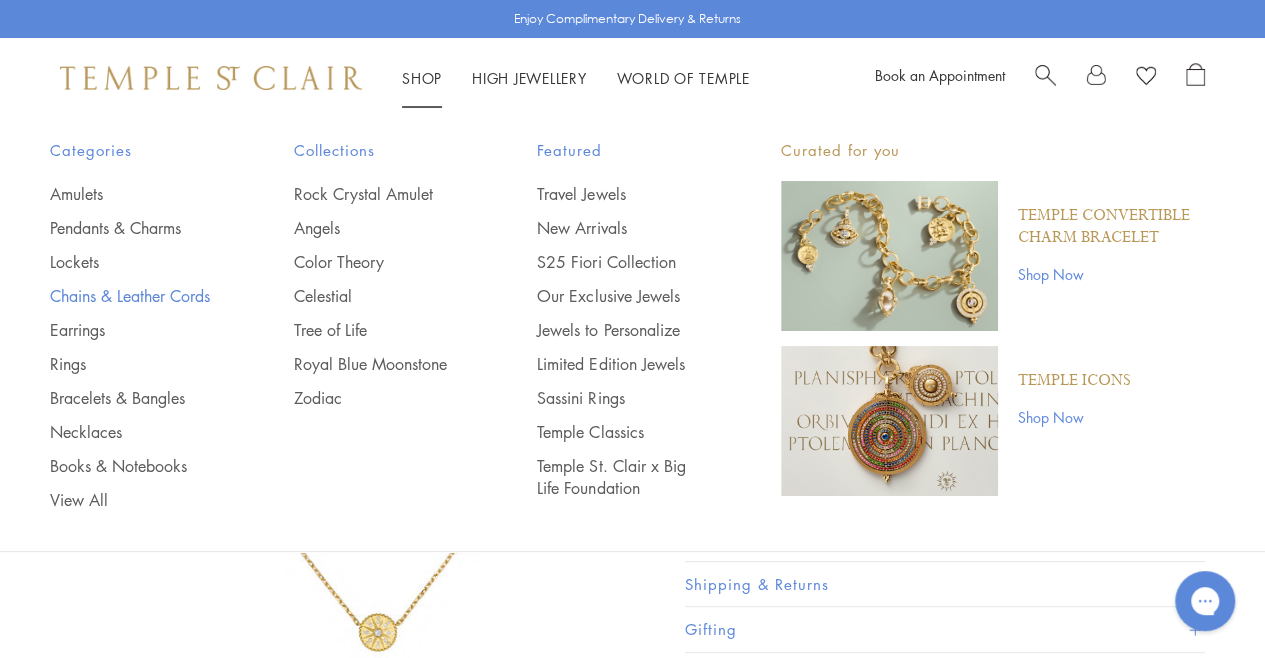 click on "Chains & Leather Cords" at bounding box center (132, 296) 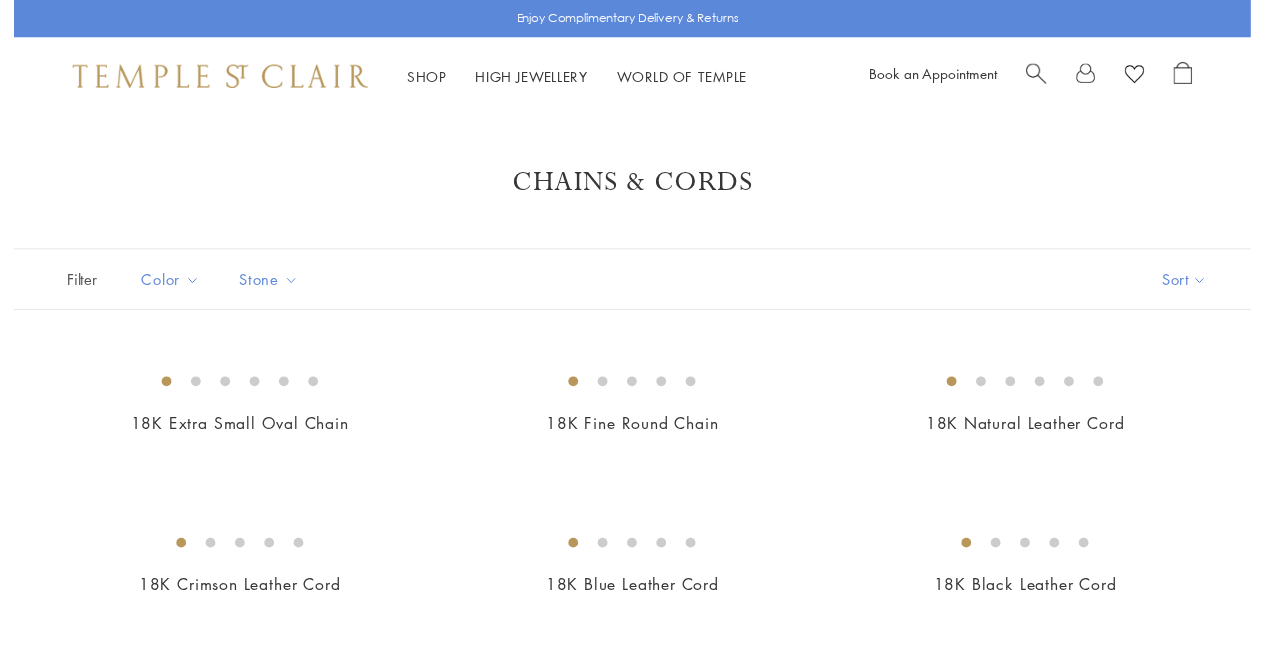 scroll, scrollTop: 0, scrollLeft: 0, axis: both 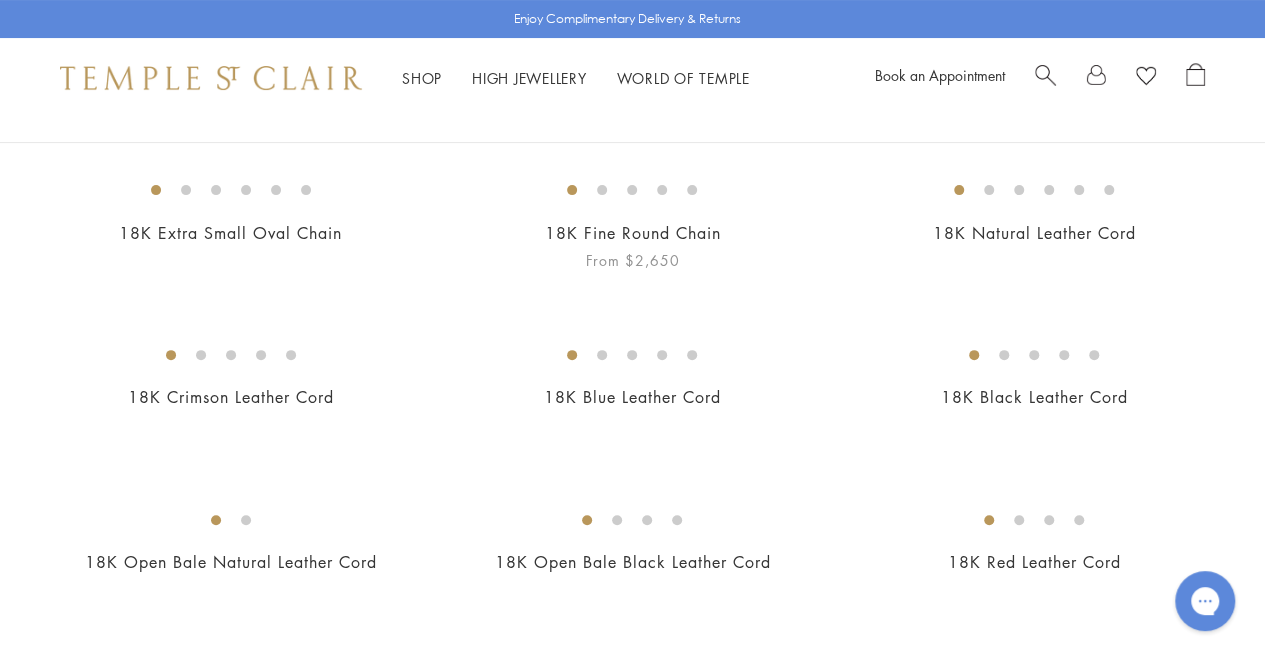 click at bounding box center [0, 0] 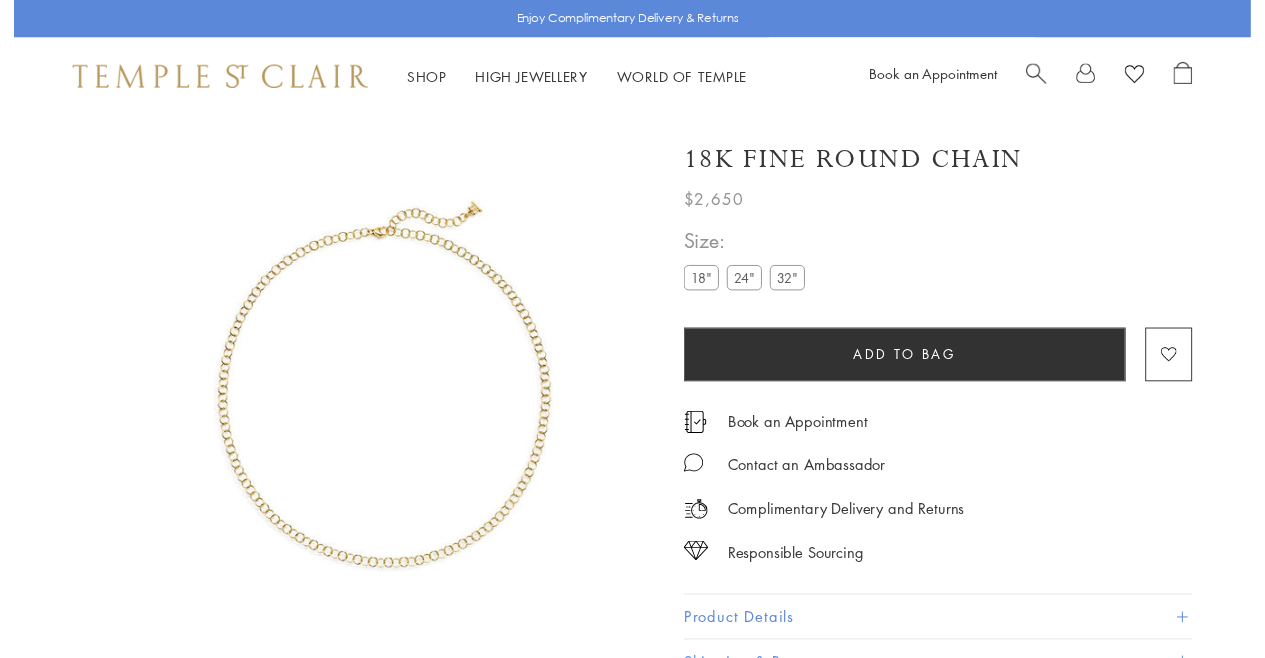 scroll, scrollTop: 0, scrollLeft: 0, axis: both 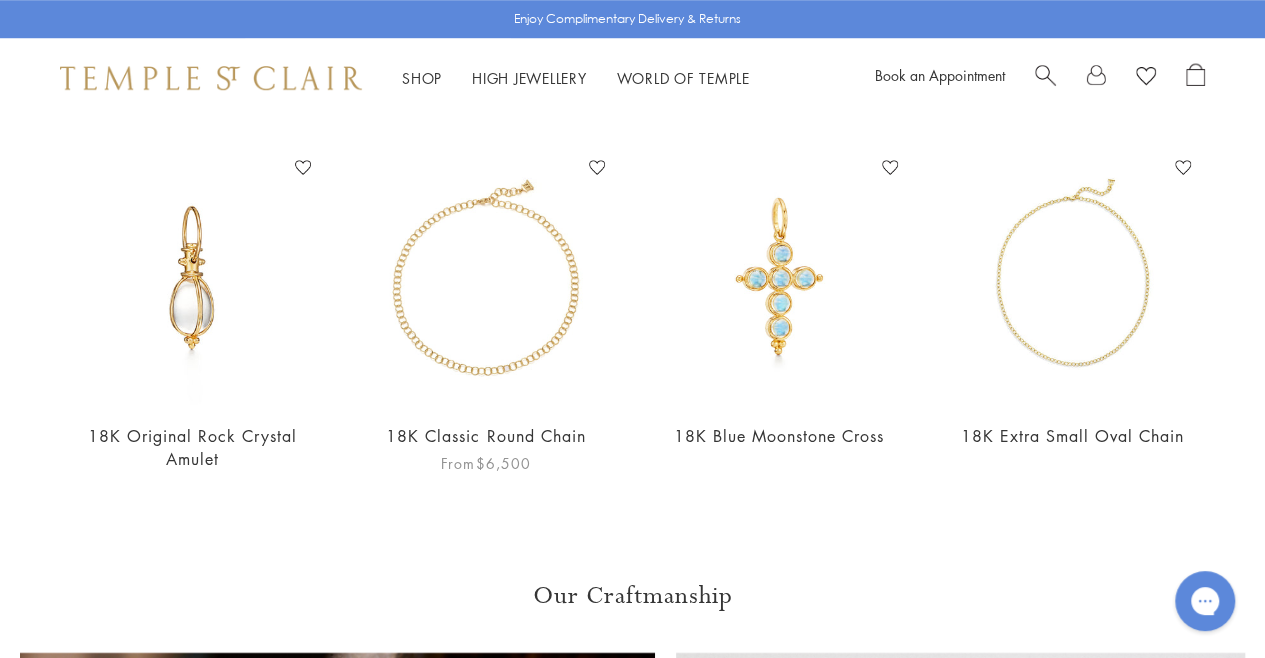 click at bounding box center [485, 278] 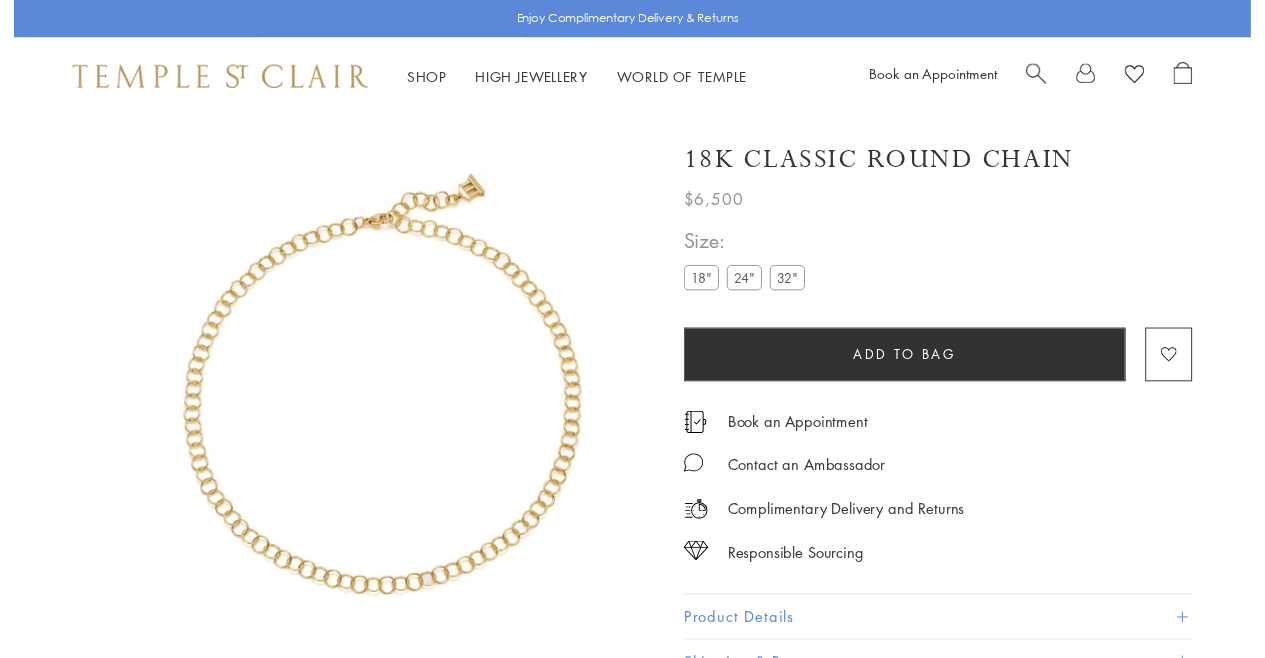 scroll, scrollTop: 0, scrollLeft: 0, axis: both 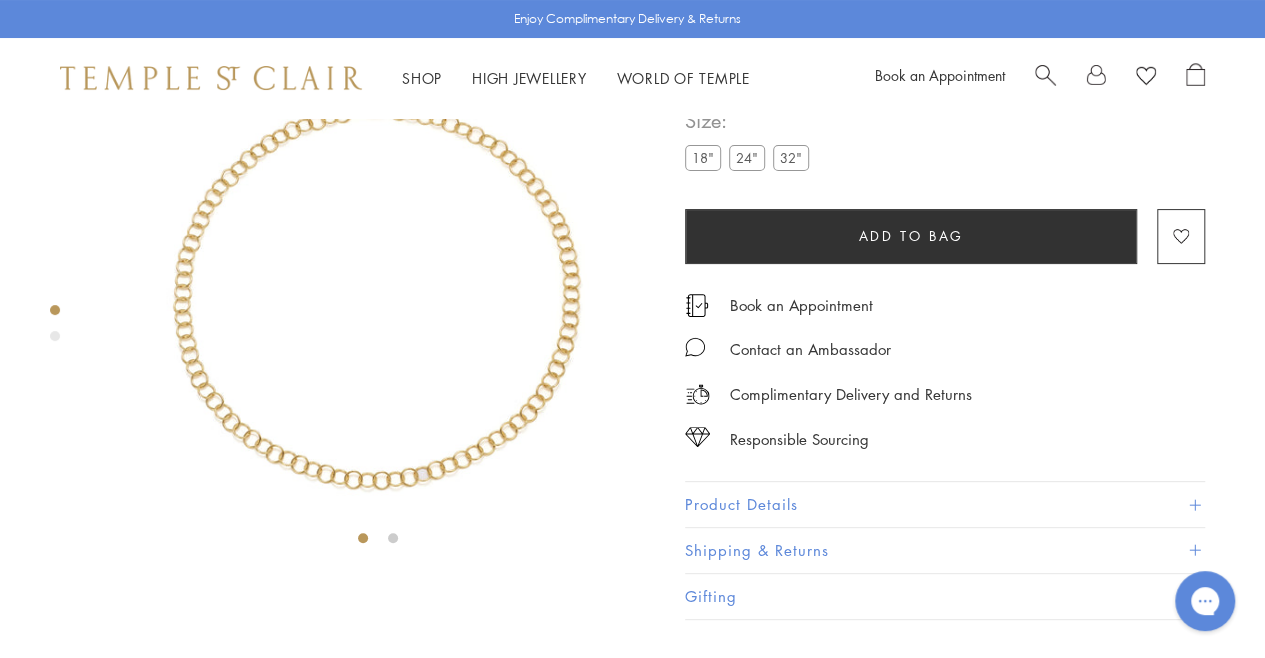 click at bounding box center (55, 336) 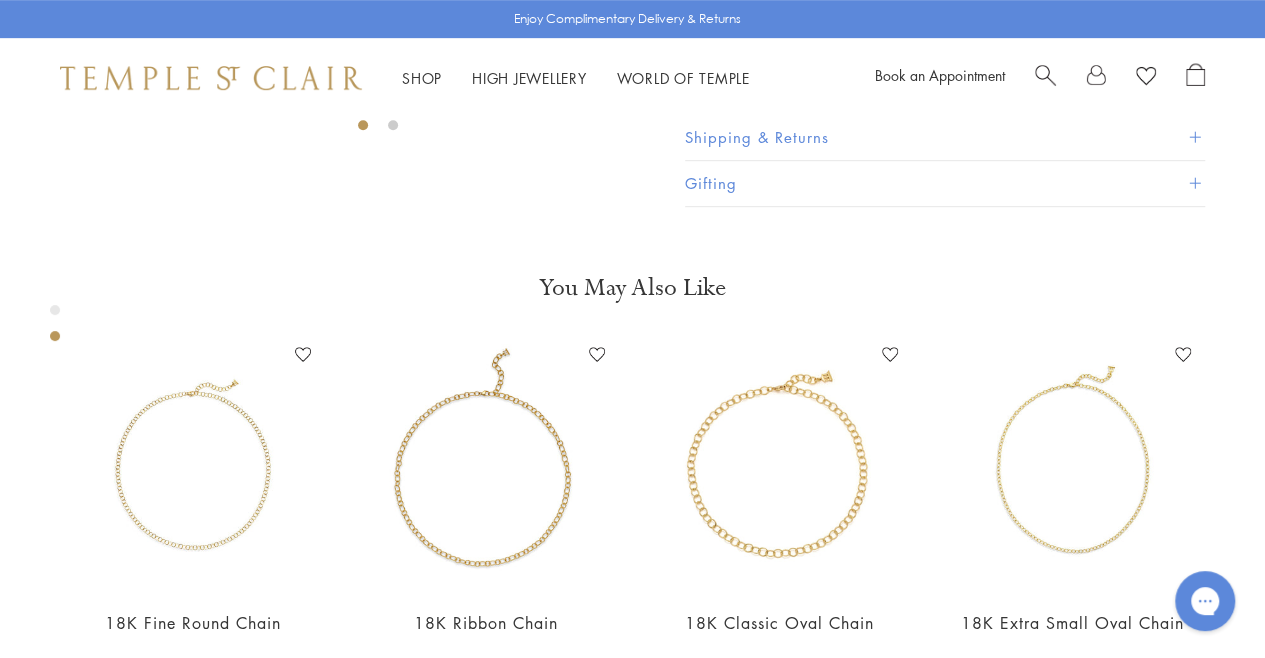 scroll, scrollTop: 593, scrollLeft: 0, axis: vertical 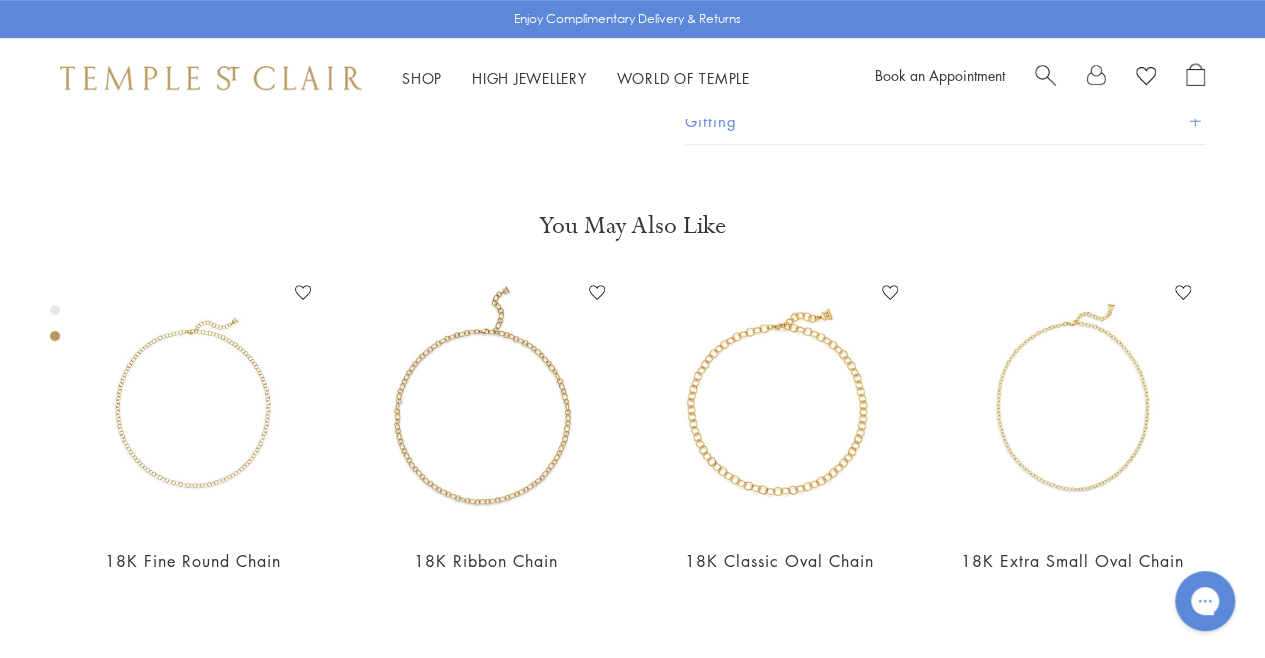 click at bounding box center (-178, -198) 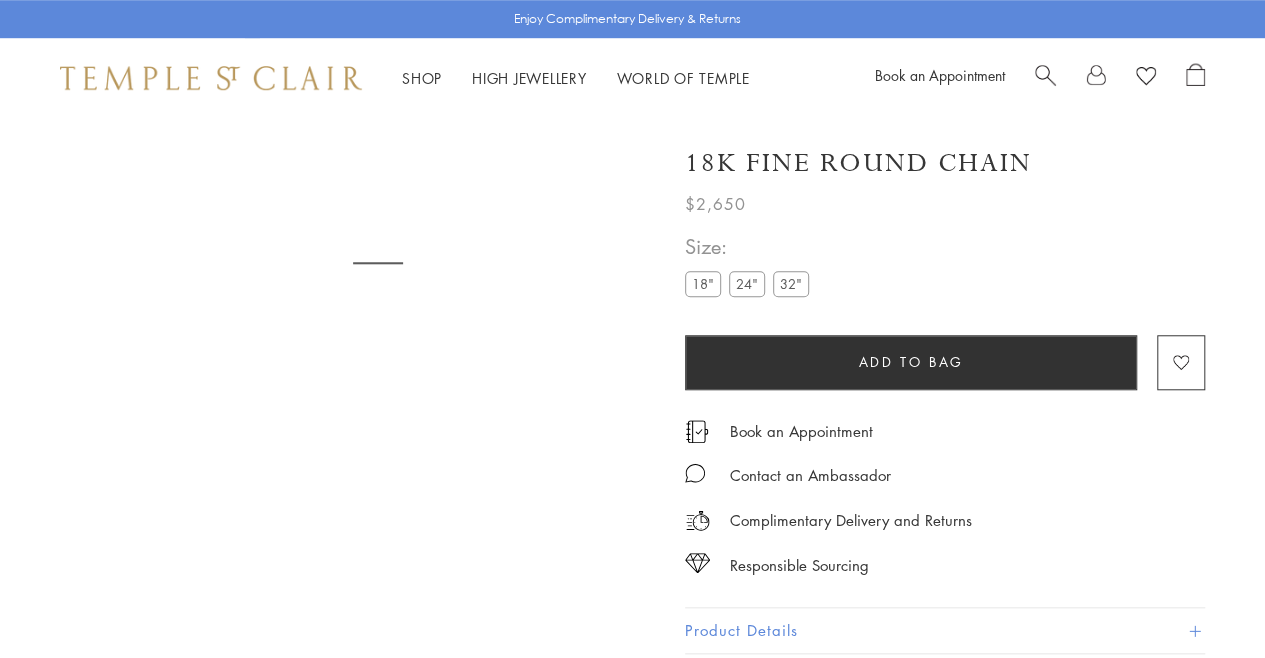 scroll, scrollTop: 0, scrollLeft: 0, axis: both 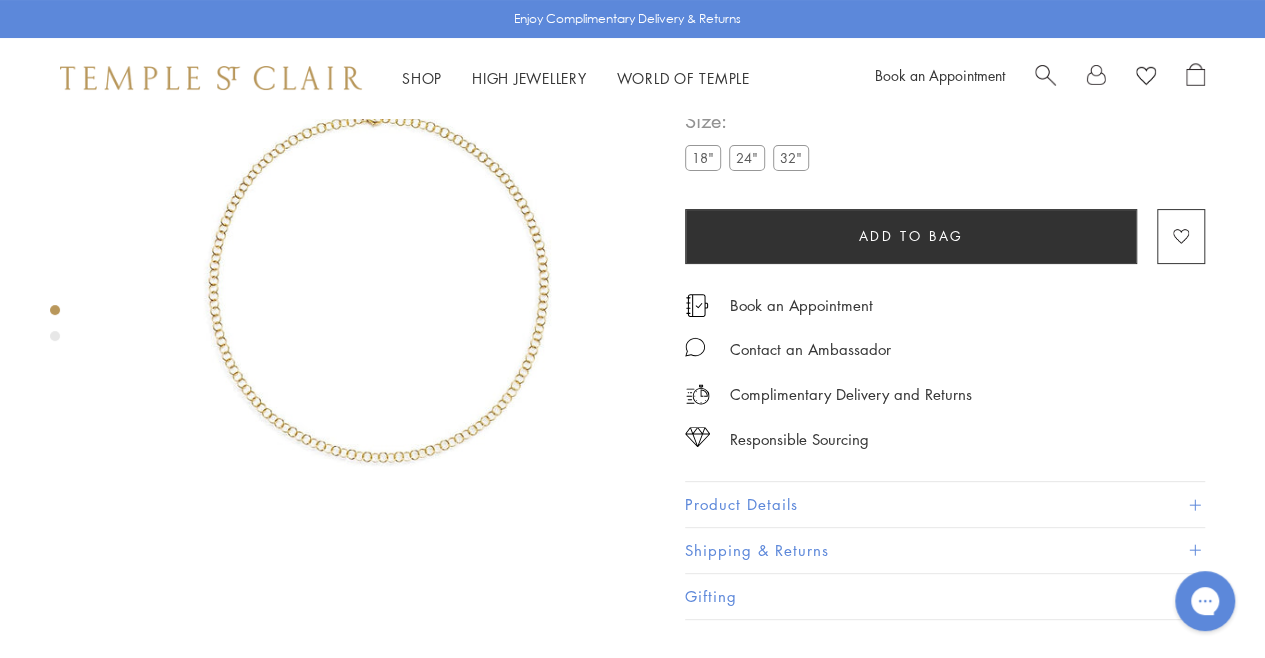click at bounding box center [1194, 504] 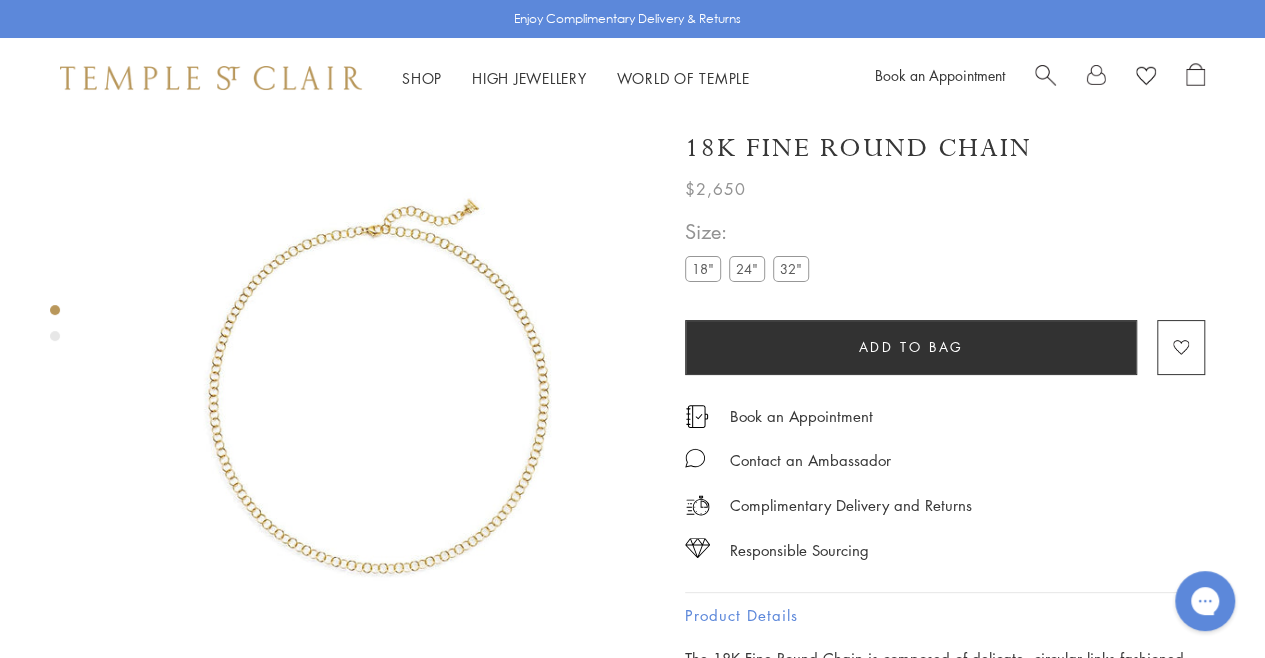 scroll, scrollTop: 0, scrollLeft: 0, axis: both 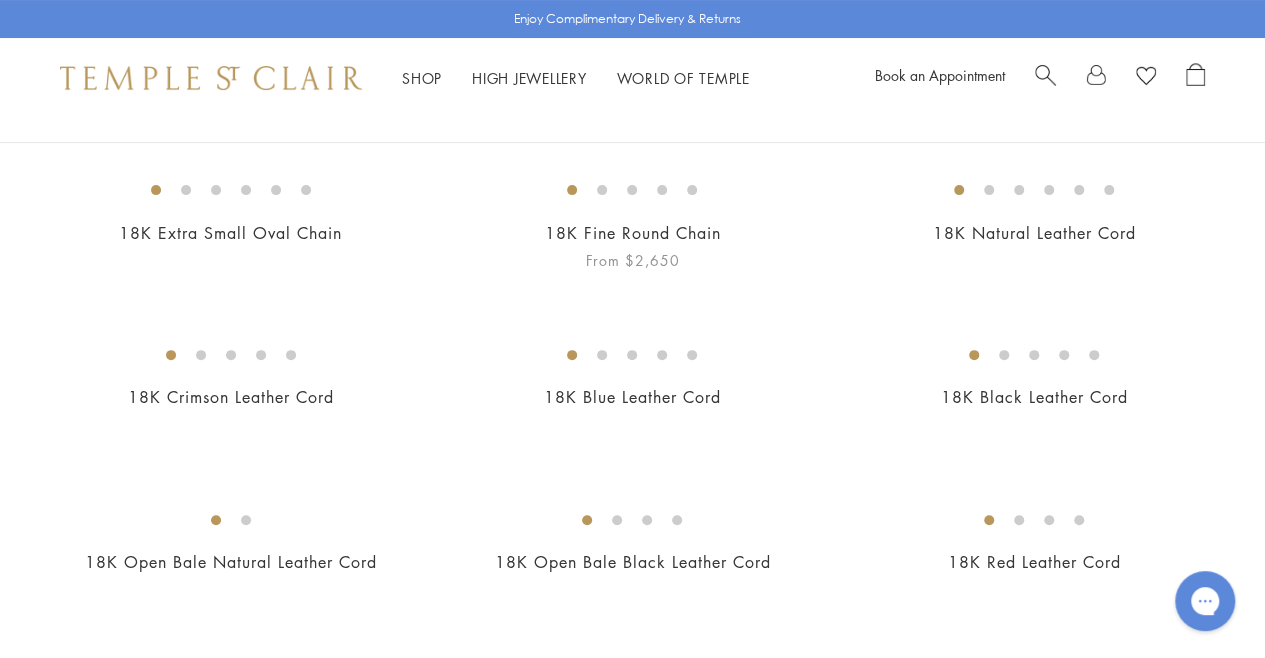 click at bounding box center [0, 0] 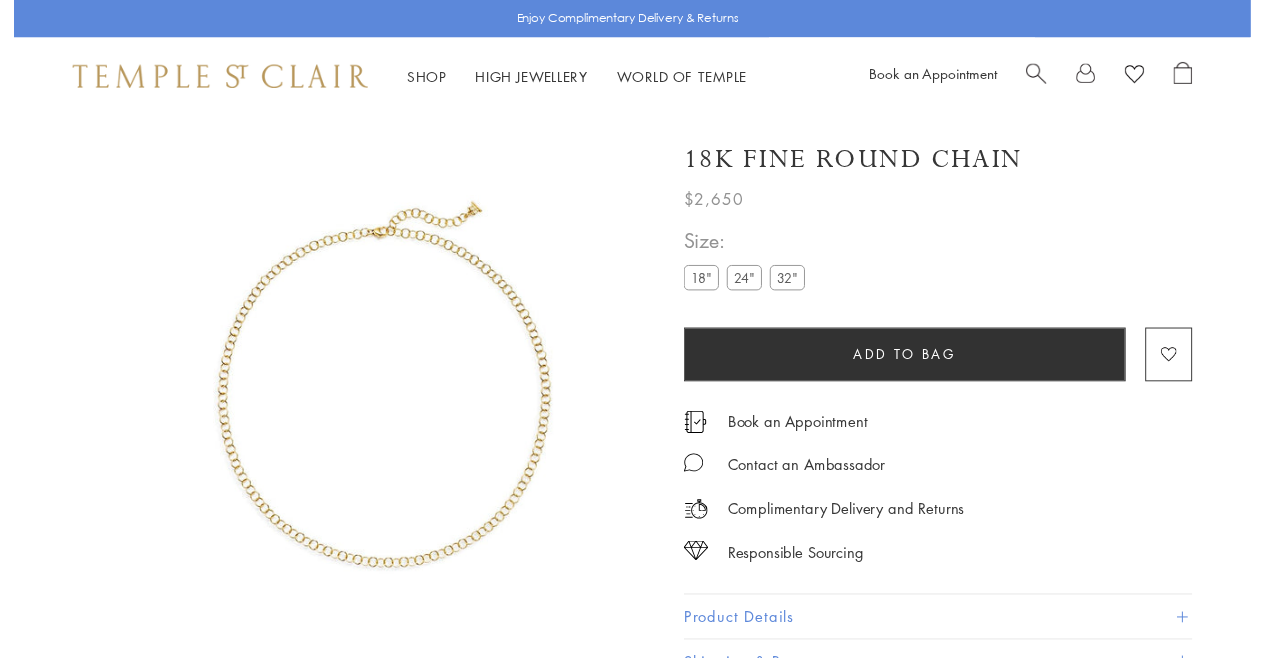 scroll, scrollTop: 0, scrollLeft: 0, axis: both 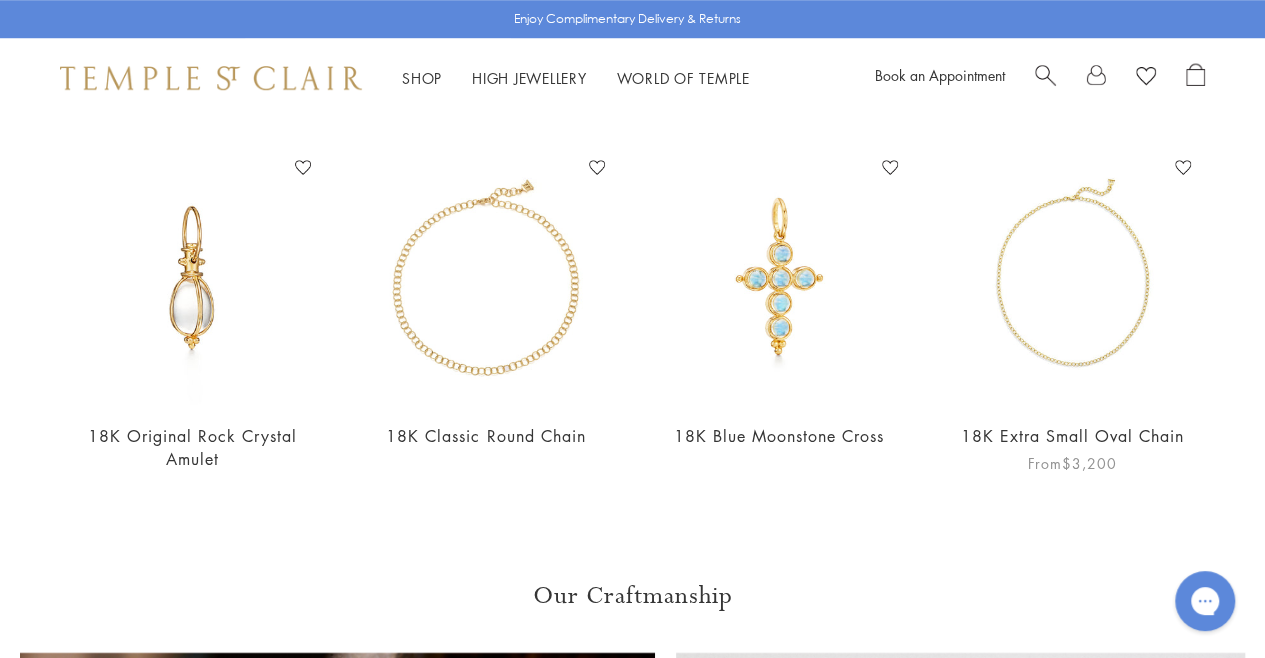 click at bounding box center (1072, 278) 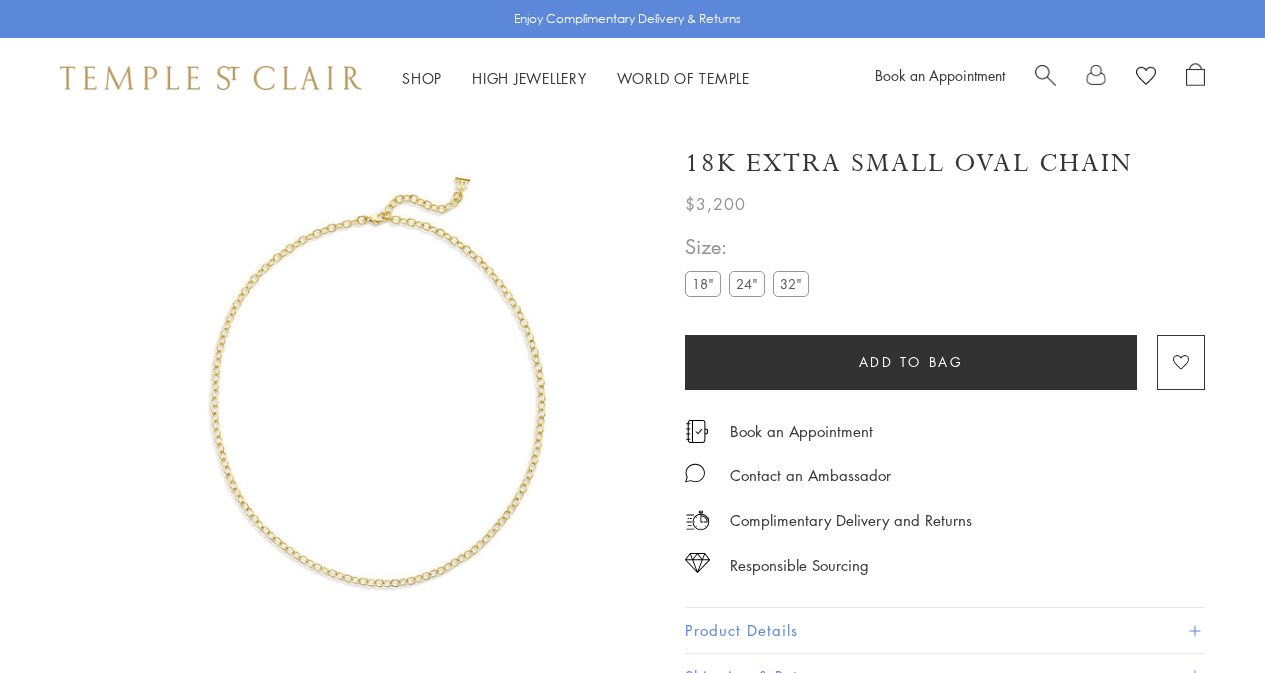 scroll, scrollTop: 0, scrollLeft: 0, axis: both 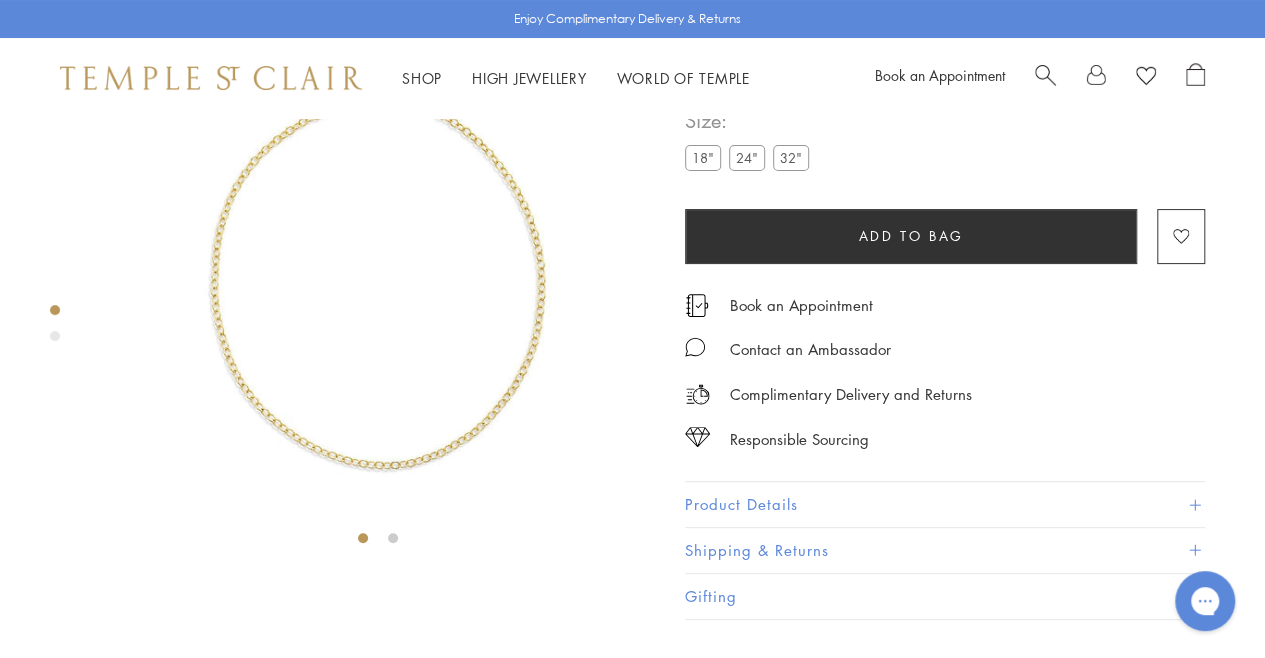 click at bounding box center (55, 336) 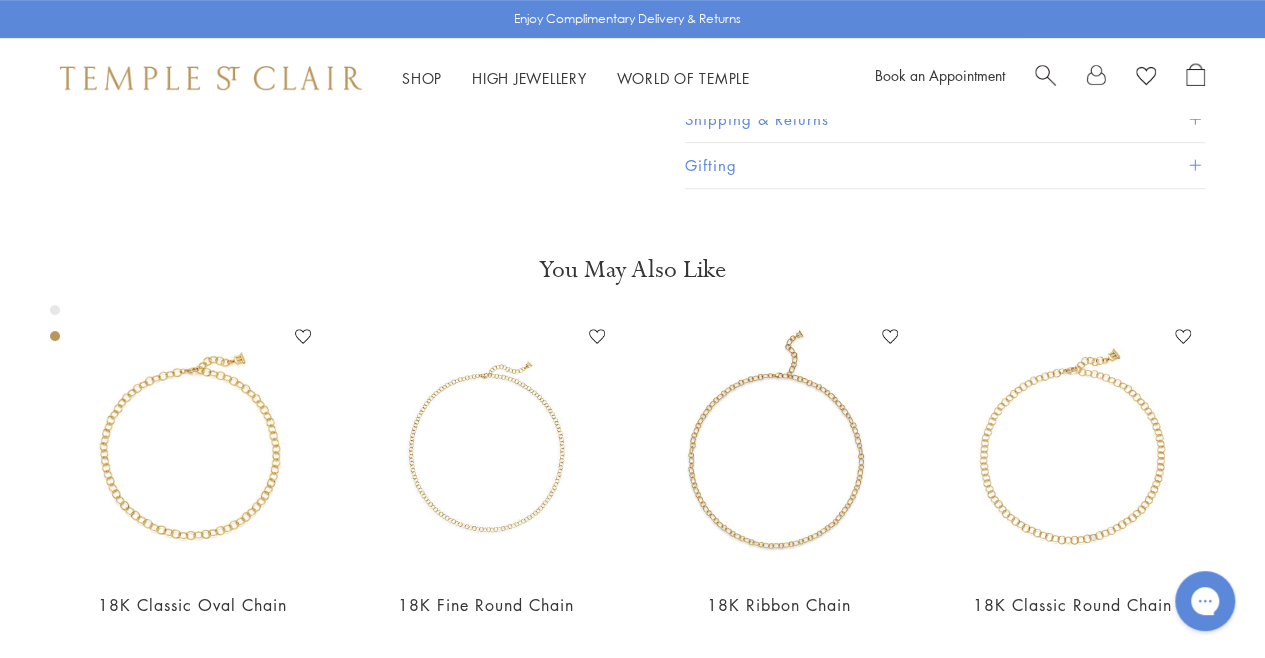 scroll, scrollTop: 593, scrollLeft: 0, axis: vertical 